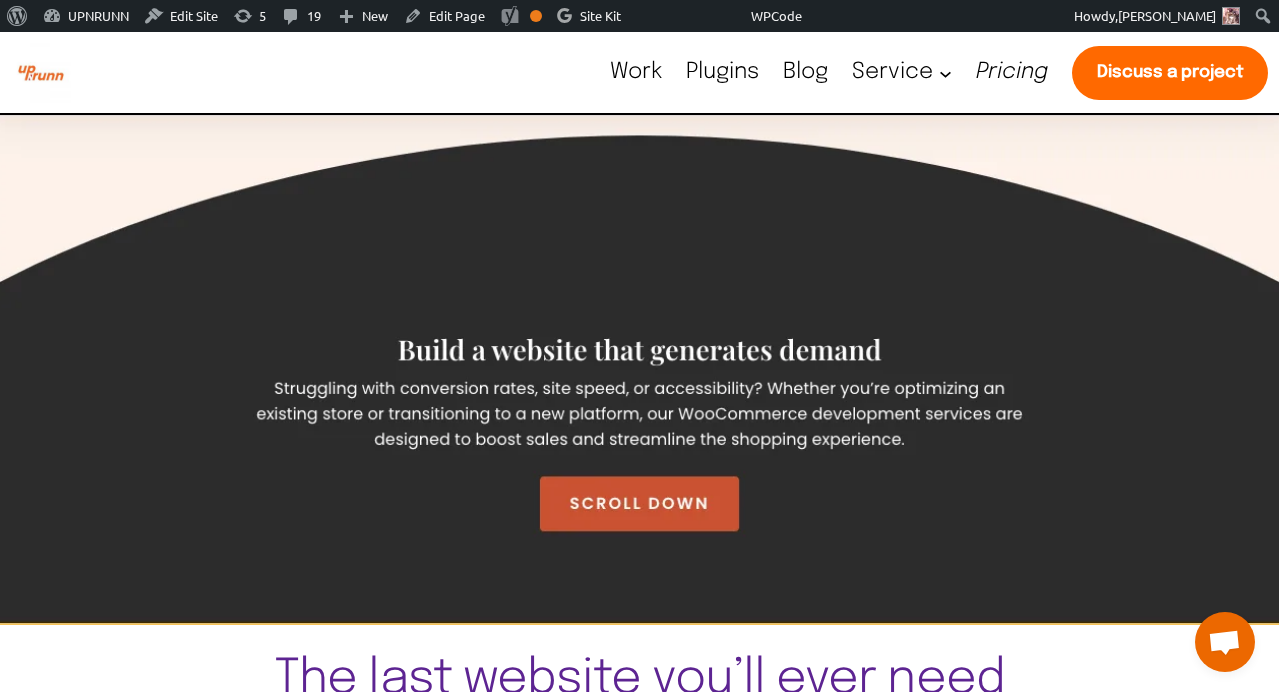 scroll, scrollTop: 0, scrollLeft: 0, axis: both 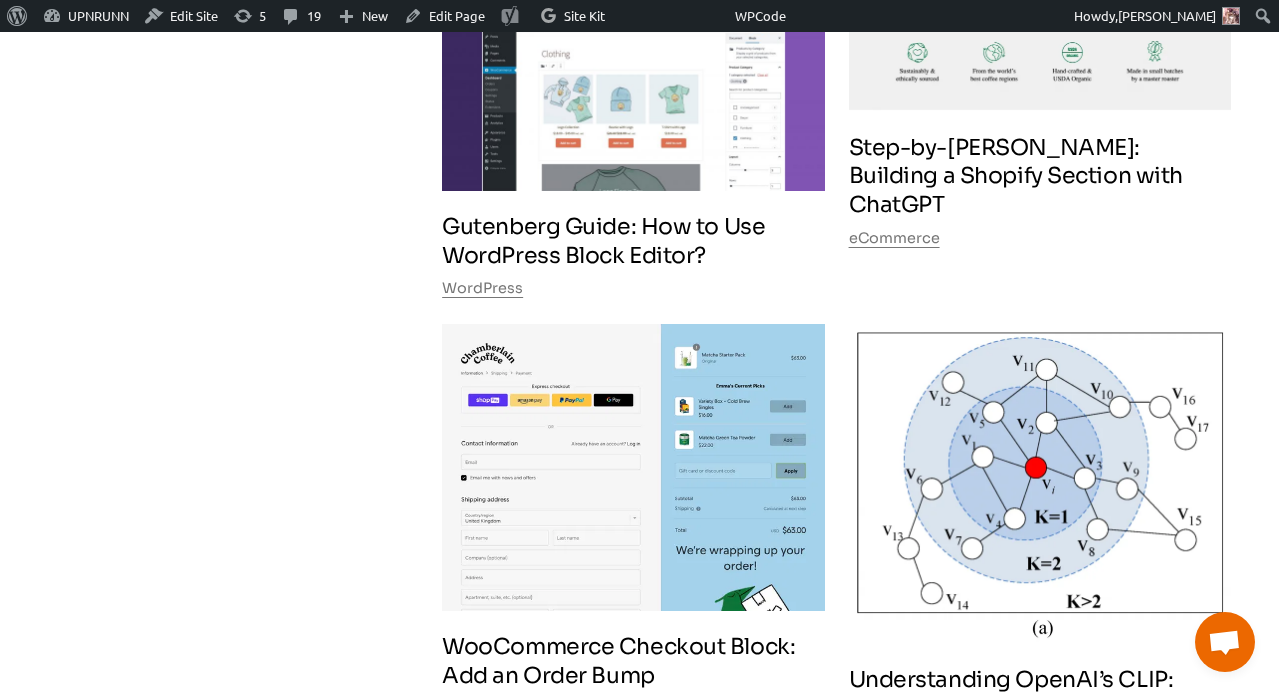 click at bounding box center [633, 467] 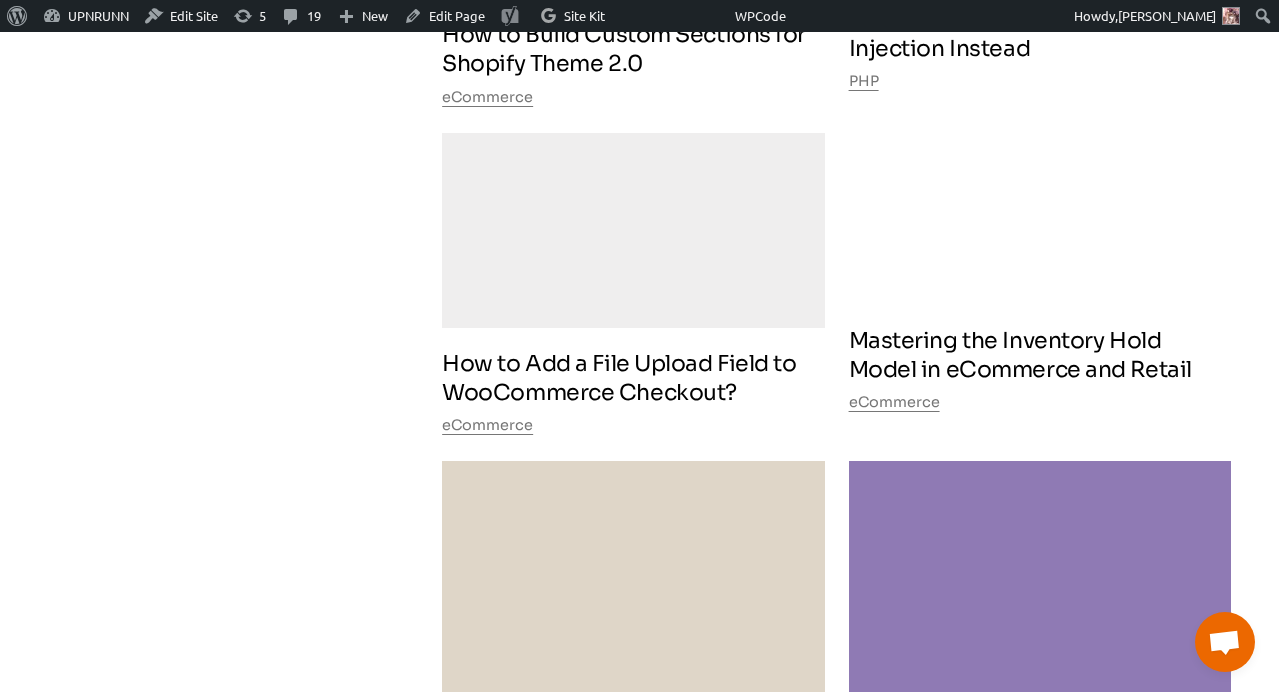 scroll, scrollTop: 11039, scrollLeft: 0, axis: vertical 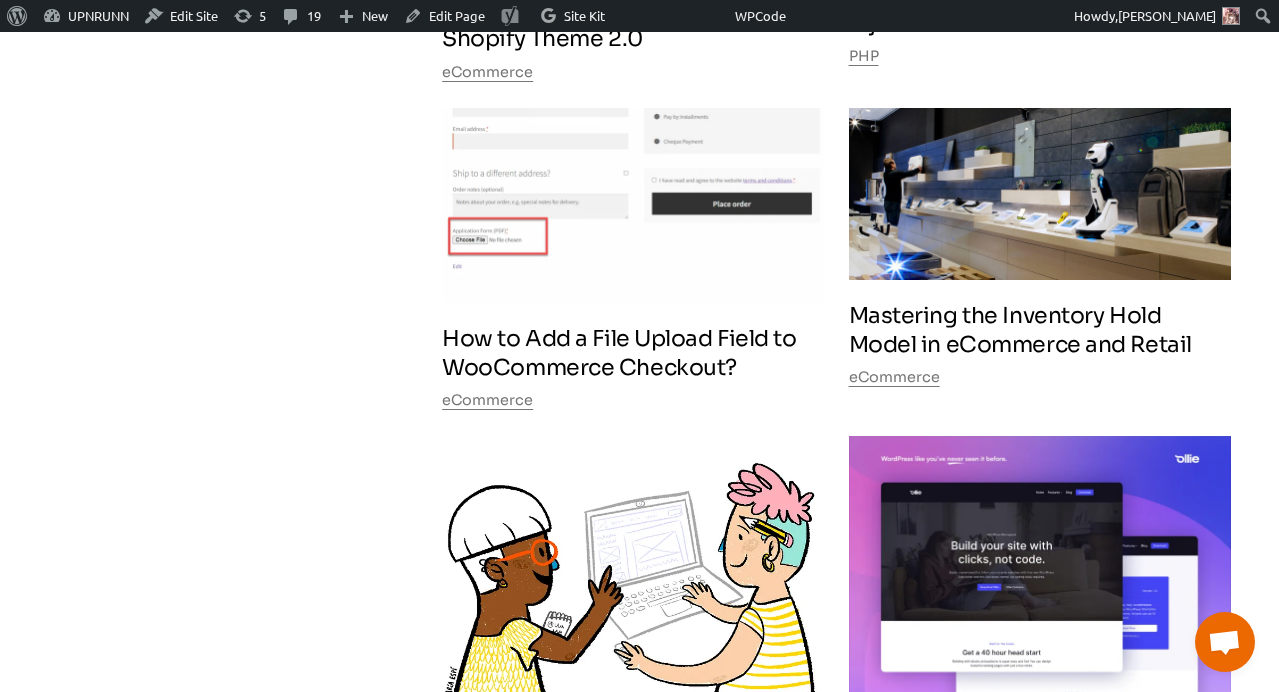 click on "Mastering the Inventory Hold Model in eCommerce and Retail" at bounding box center [1040, 330] 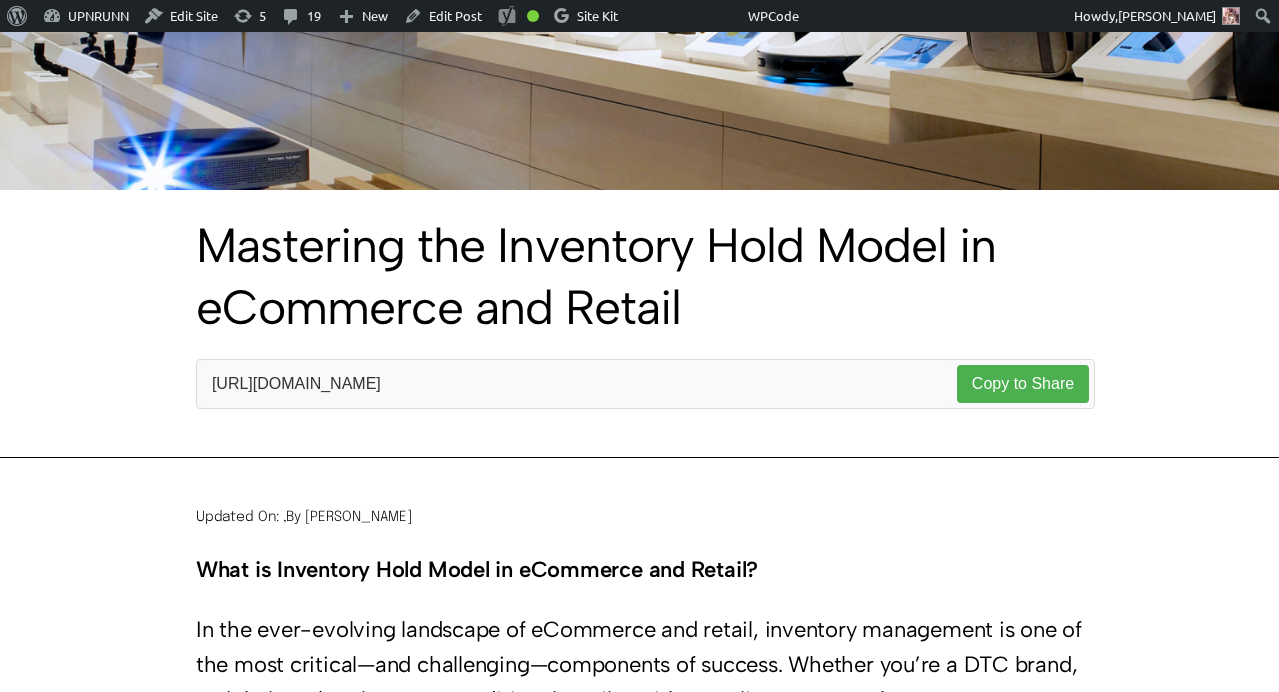 scroll, scrollTop: 435, scrollLeft: 0, axis: vertical 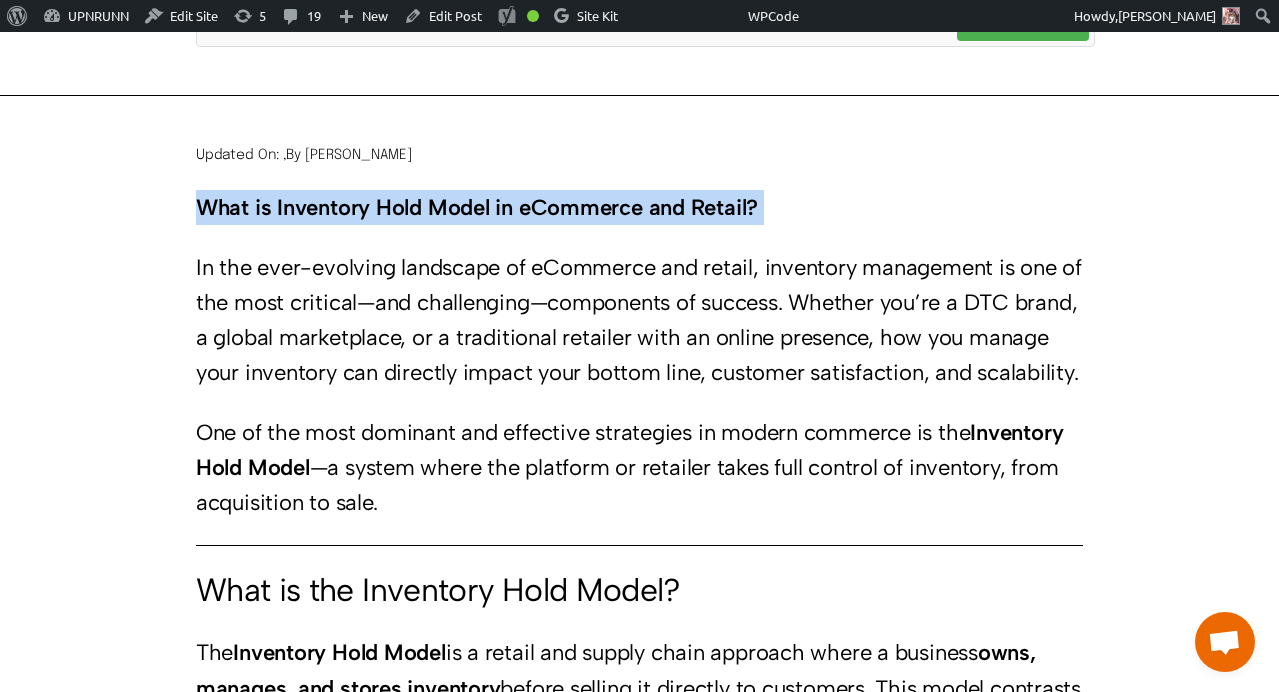 drag, startPoint x: 195, startPoint y: 204, endPoint x: 233, endPoint y: 234, distance: 48.414875 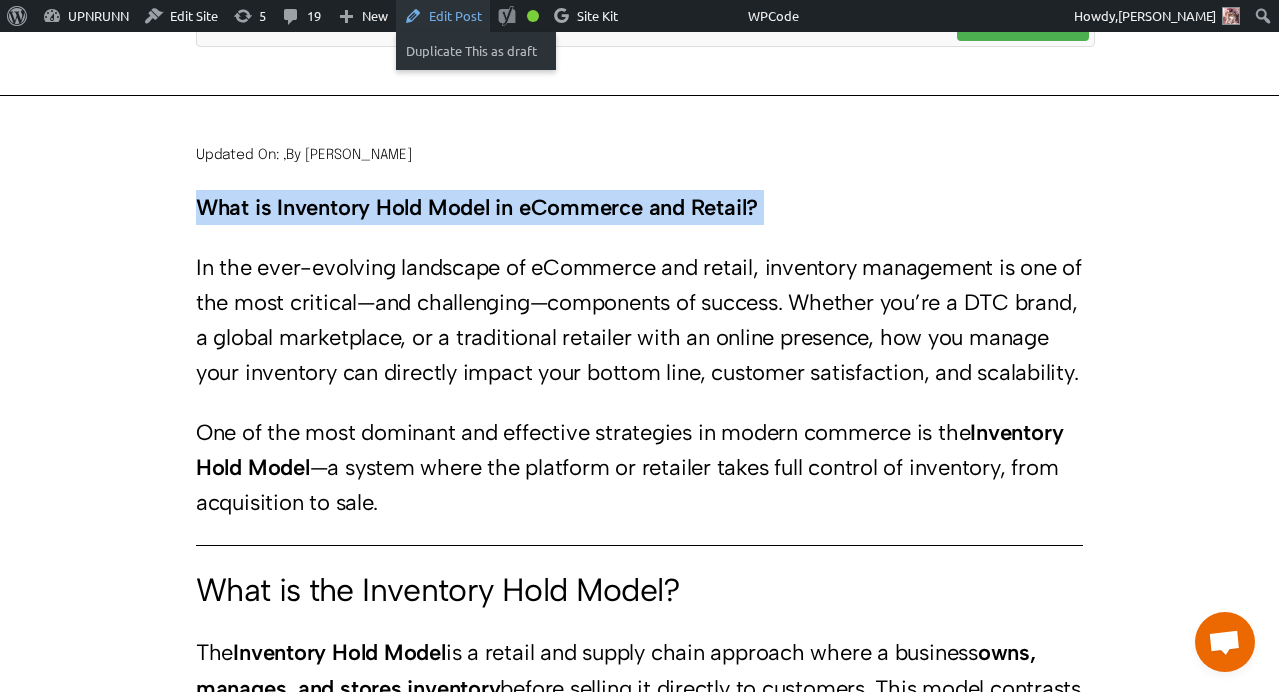 click on "Edit Post" at bounding box center (443, 16) 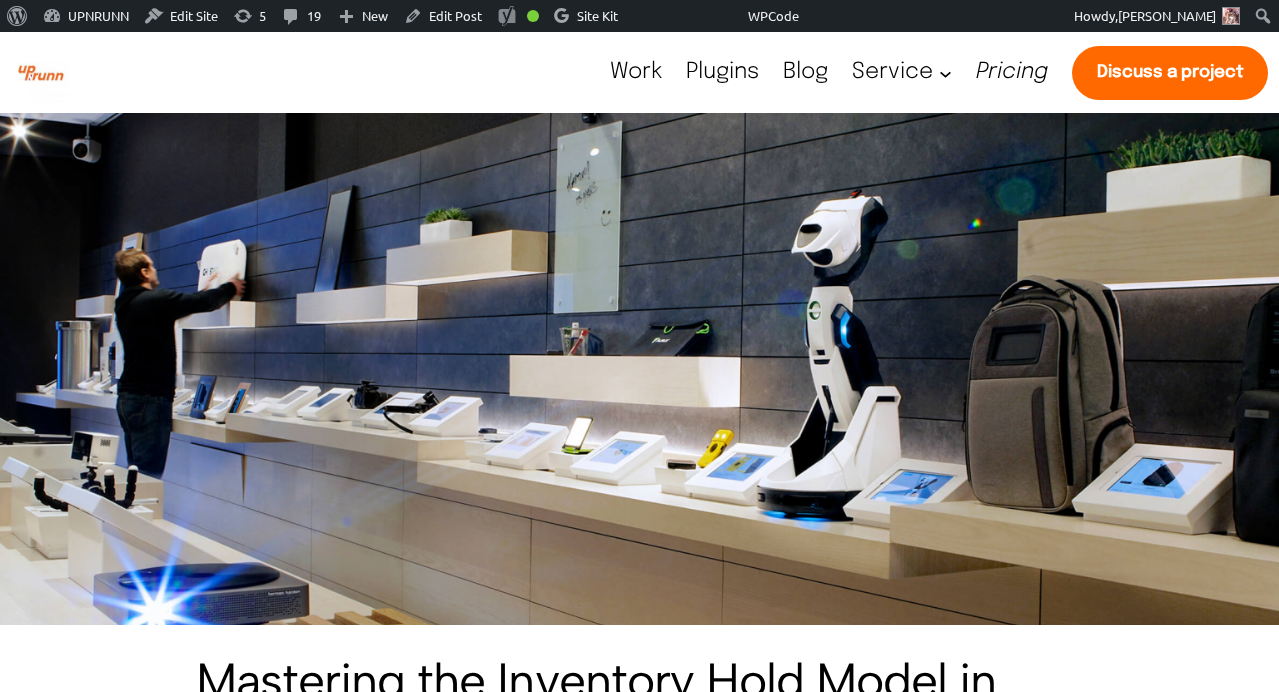 scroll, scrollTop: 0, scrollLeft: 0, axis: both 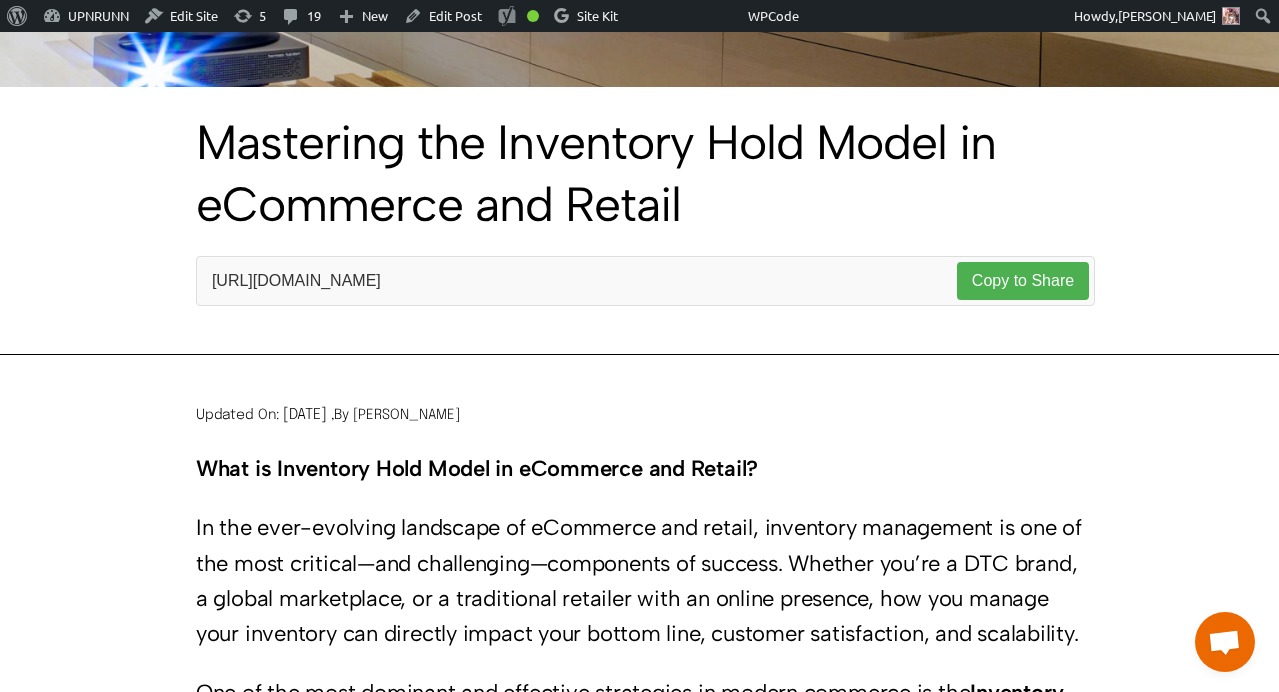 click on "What is Inventory Hold Model in eCommerce and Retail?" at bounding box center (477, 468) 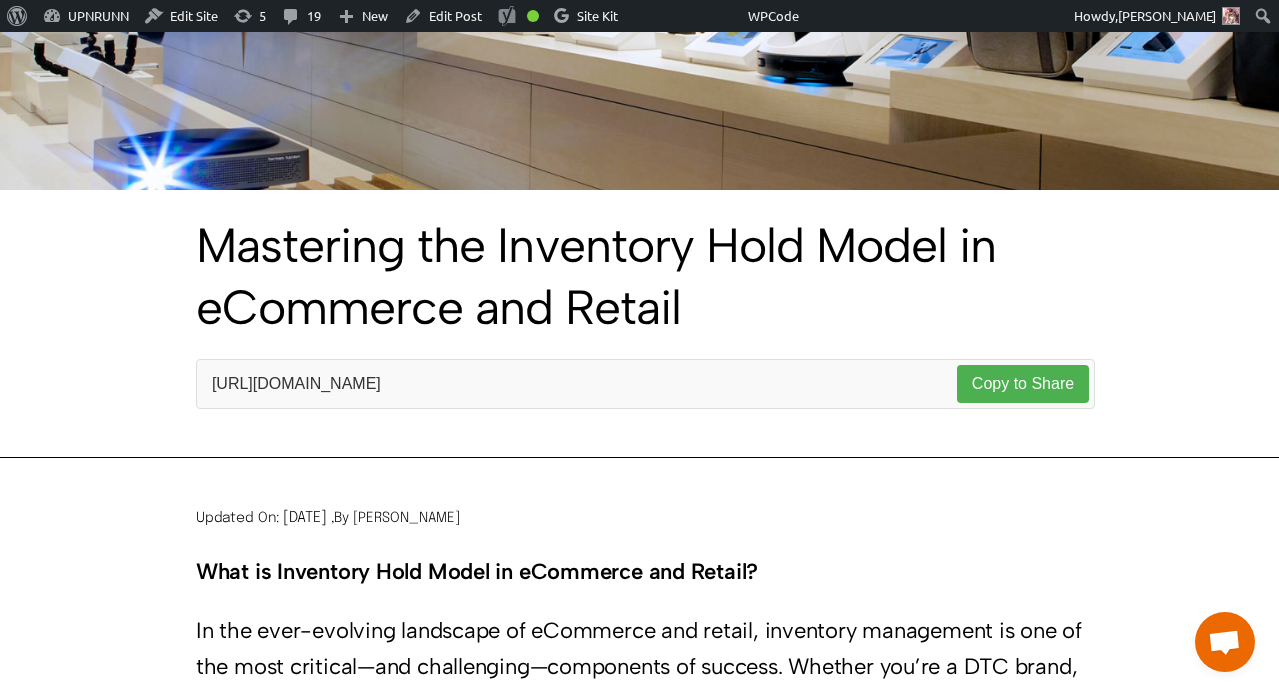 scroll, scrollTop: 377, scrollLeft: 0, axis: vertical 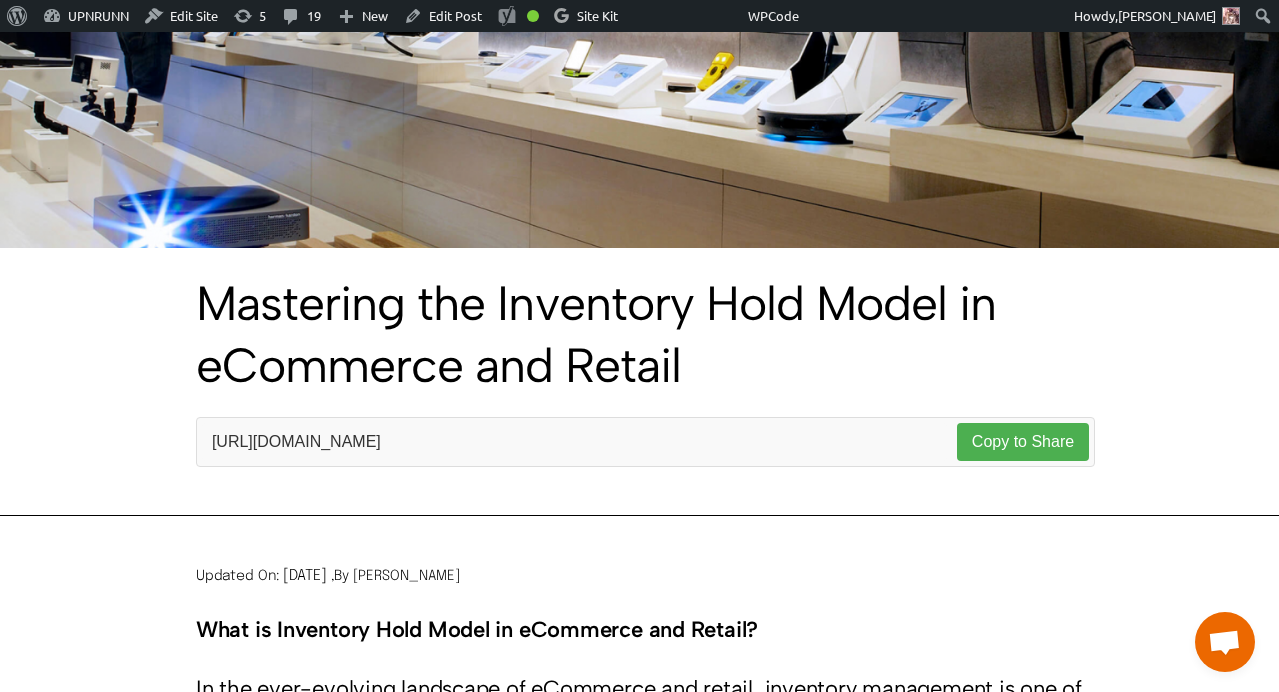 click on "Mastering the Inventory Hold Model in eCommerce and Retail" at bounding box center (639, 334) 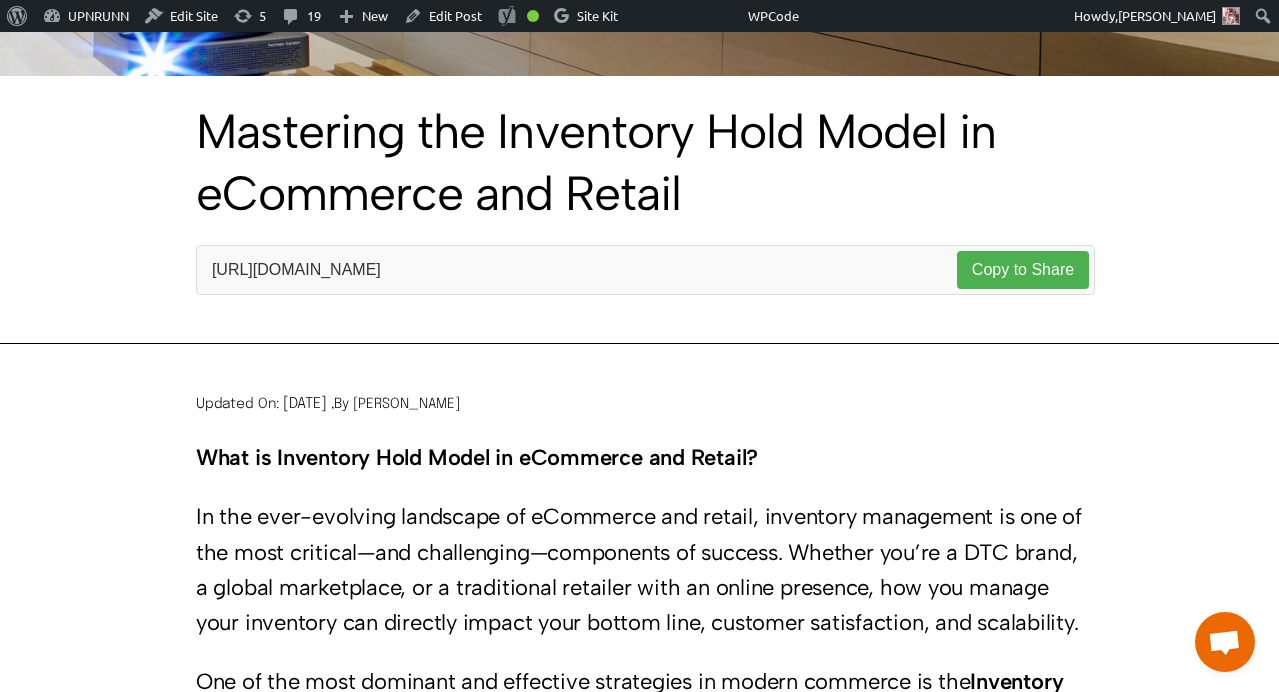 scroll, scrollTop: 515, scrollLeft: 0, axis: vertical 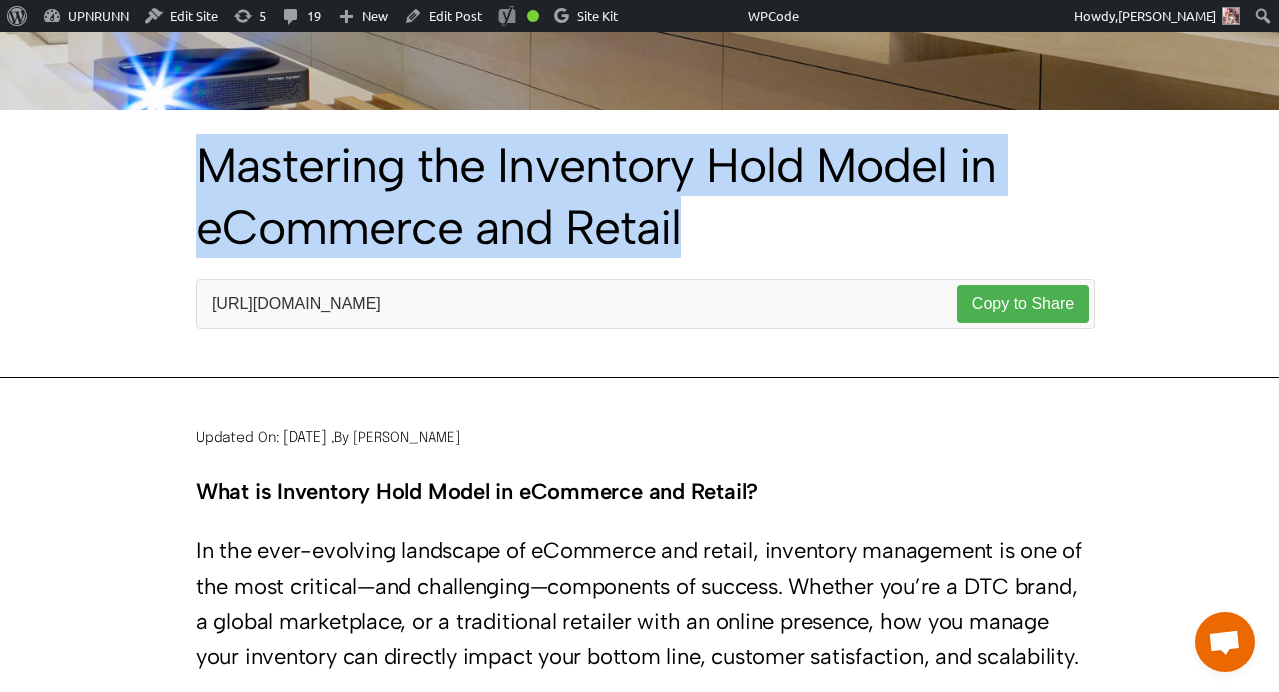 drag, startPoint x: 201, startPoint y: 163, endPoint x: 748, endPoint y: 269, distance: 557.1759 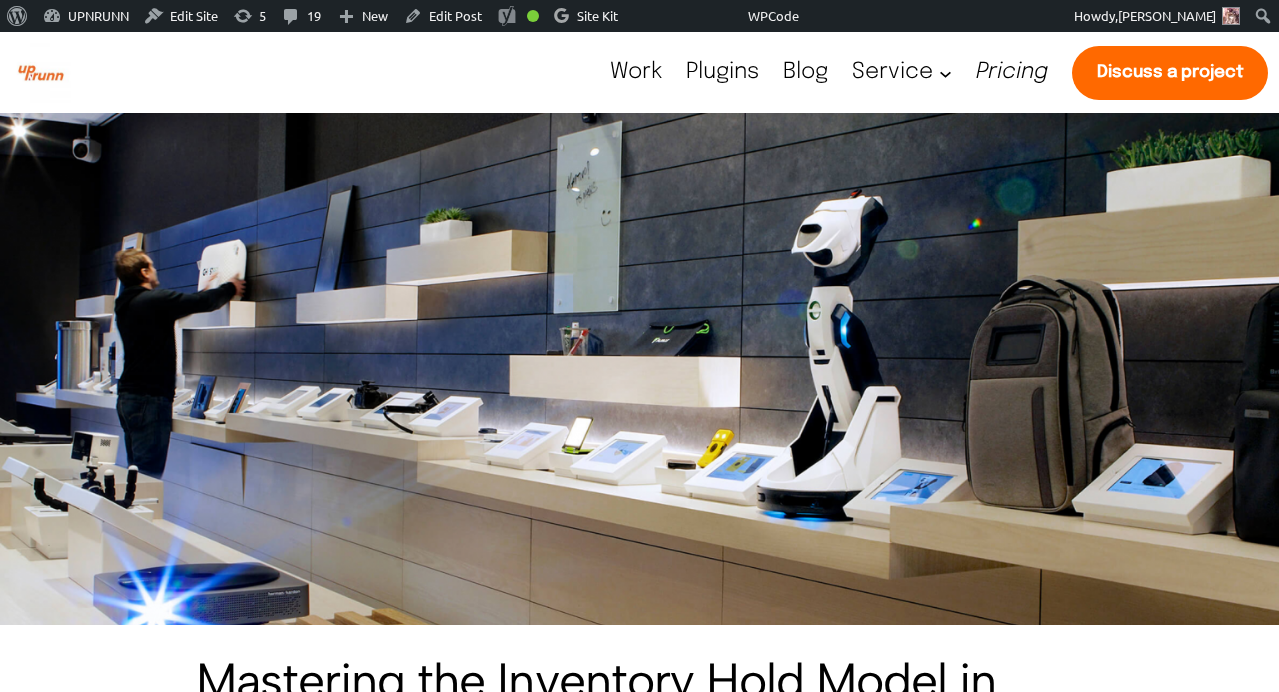 scroll, scrollTop: 885, scrollLeft: 0, axis: vertical 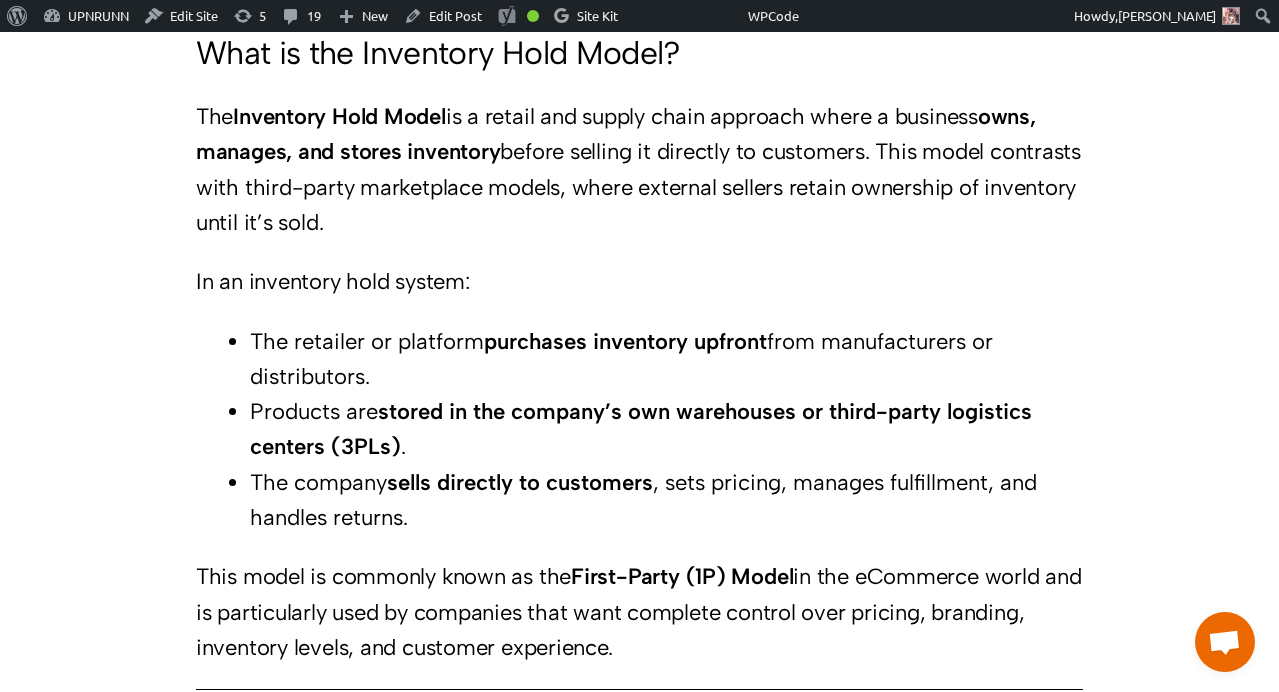 drag, startPoint x: 884, startPoint y: 188, endPoint x: 928, endPoint y: 270, distance: 93.05912 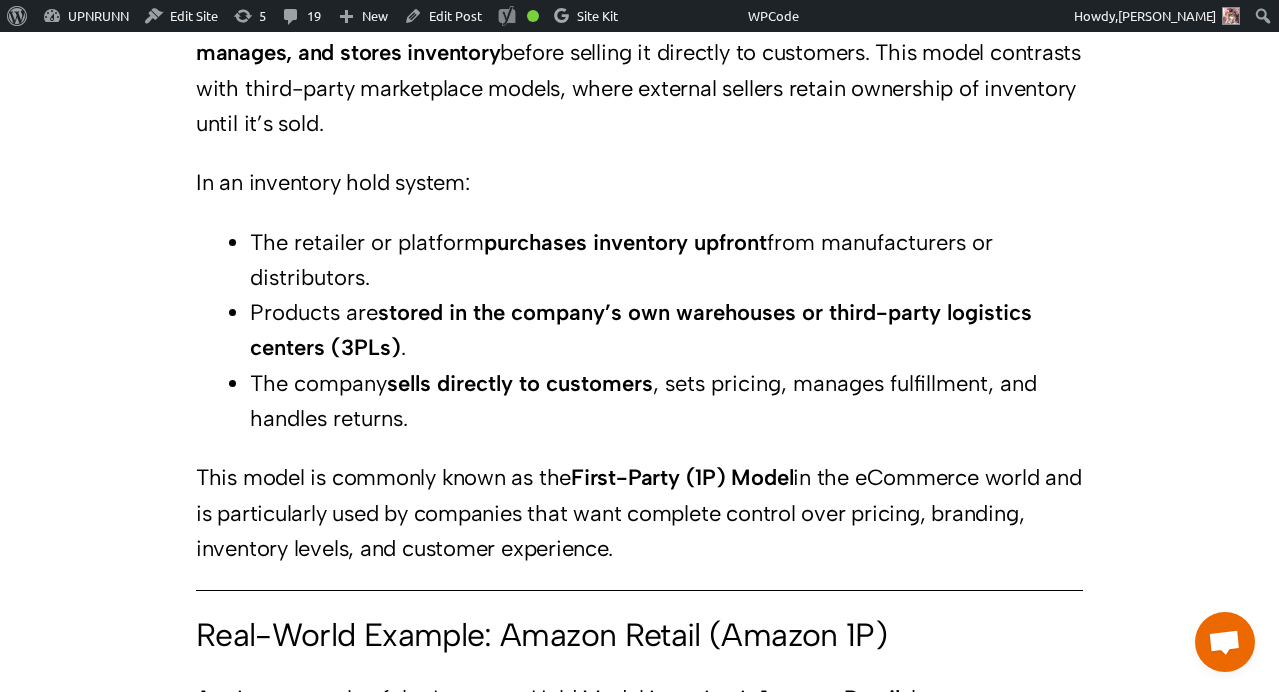 scroll, scrollTop: 1450, scrollLeft: 0, axis: vertical 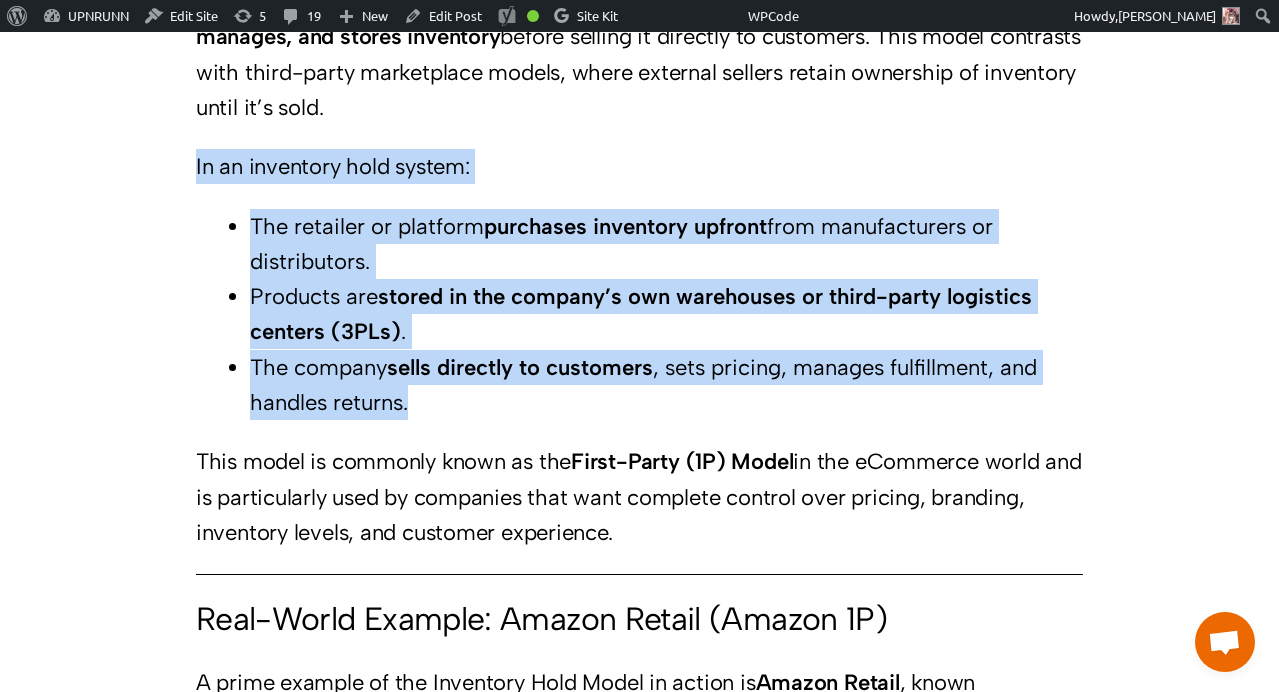 drag, startPoint x: 196, startPoint y: 202, endPoint x: 419, endPoint y: 435, distance: 322.51822 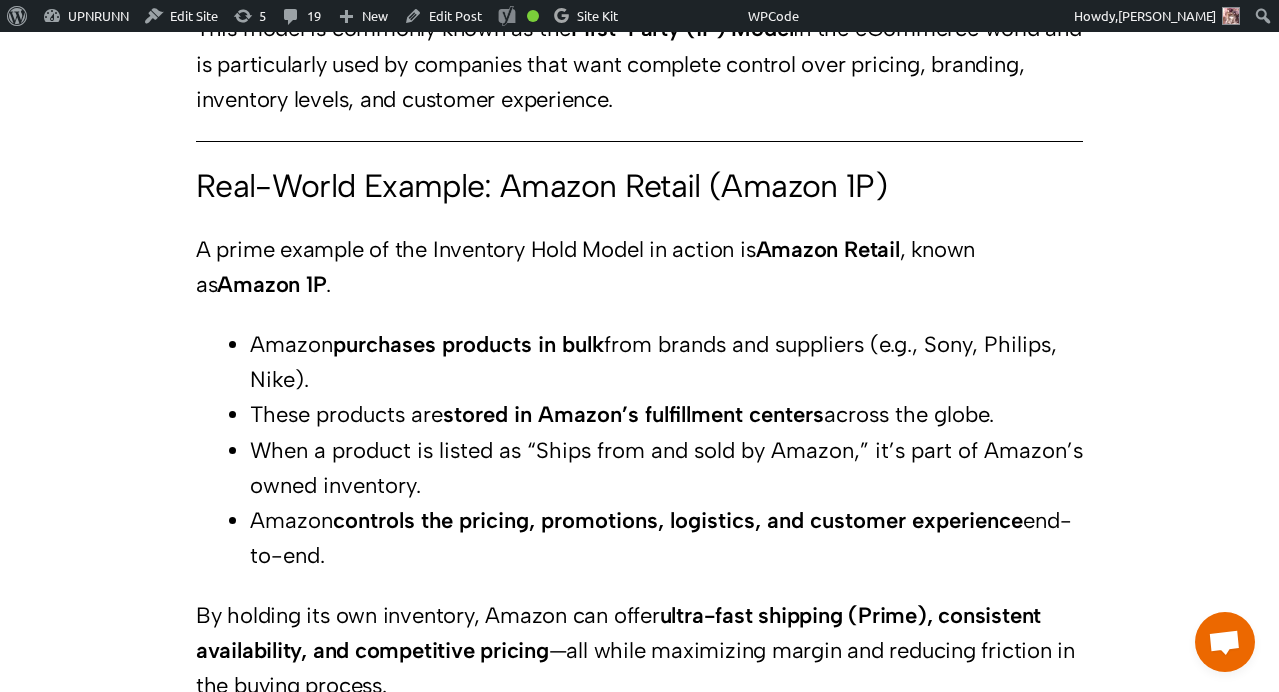 scroll, scrollTop: 1889, scrollLeft: 0, axis: vertical 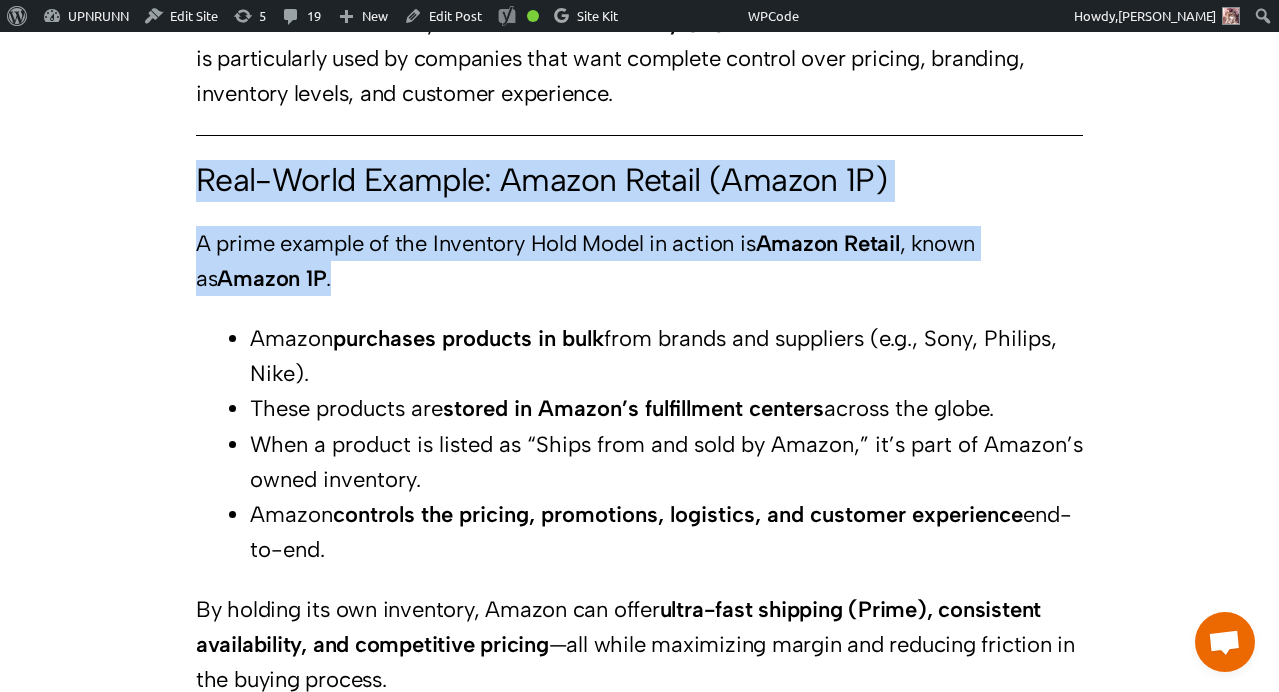 drag, startPoint x: 200, startPoint y: 214, endPoint x: 930, endPoint y: 312, distance: 736.5487 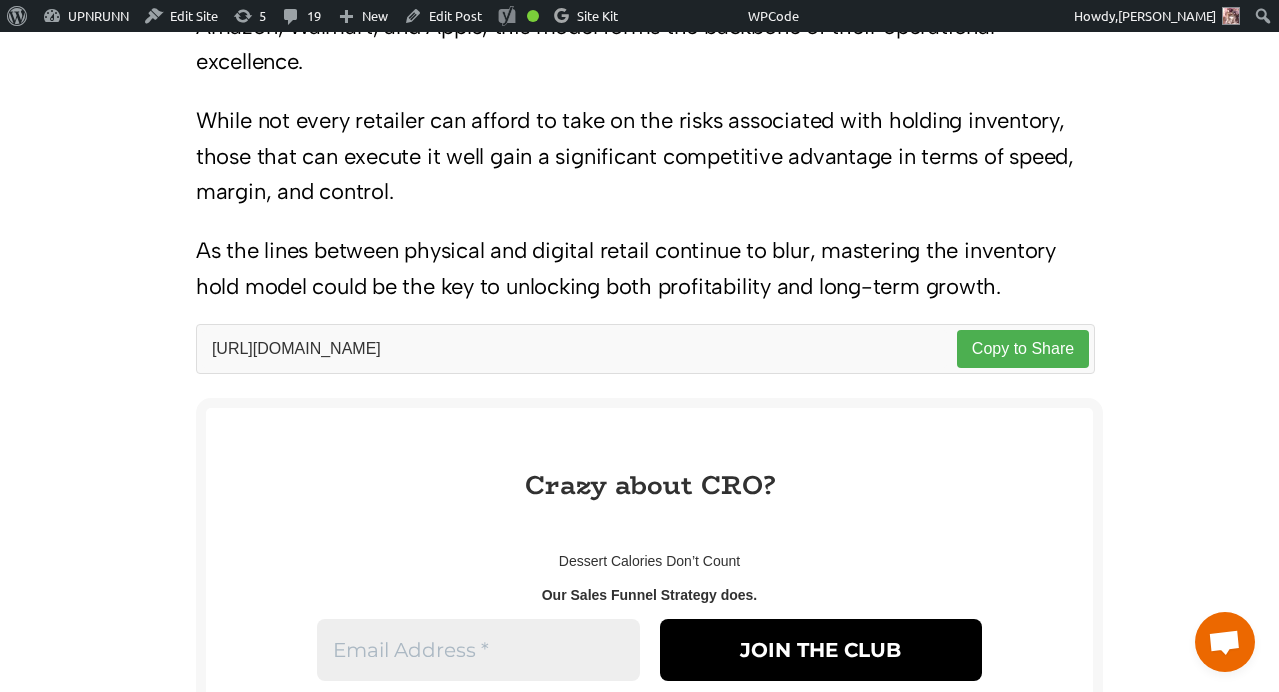 scroll, scrollTop: 5781, scrollLeft: 0, axis: vertical 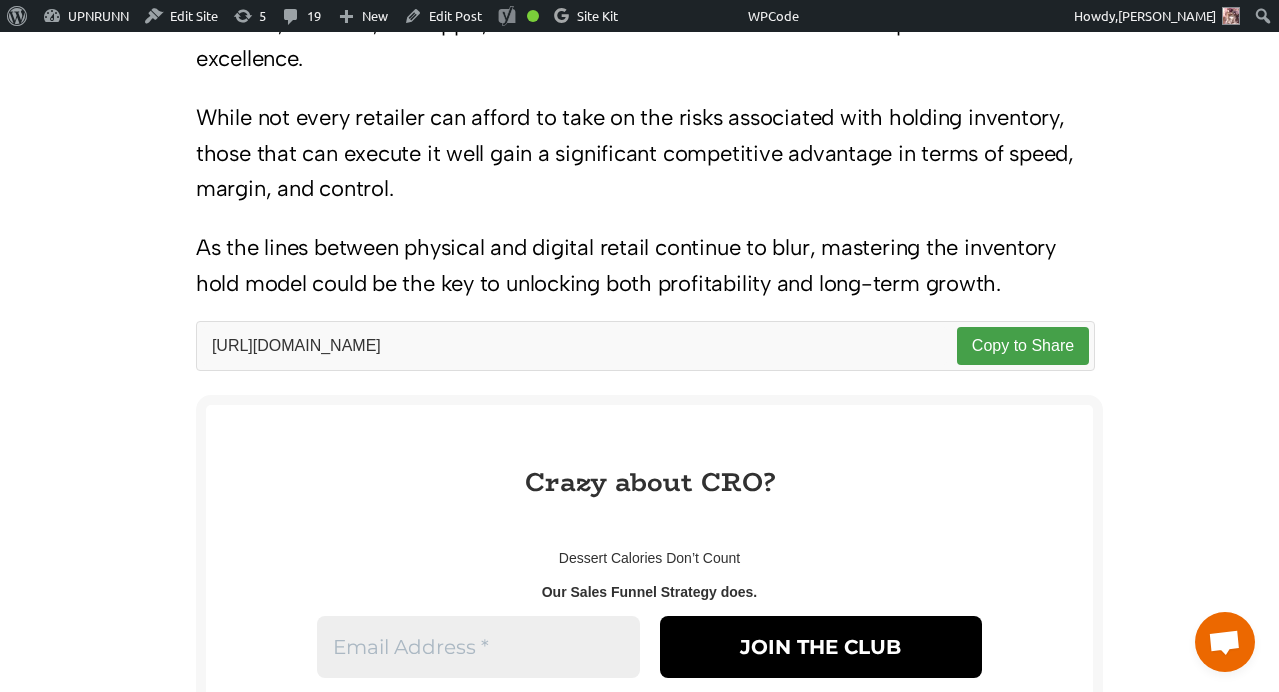 click on "Copy to Share" at bounding box center (1023, 346) 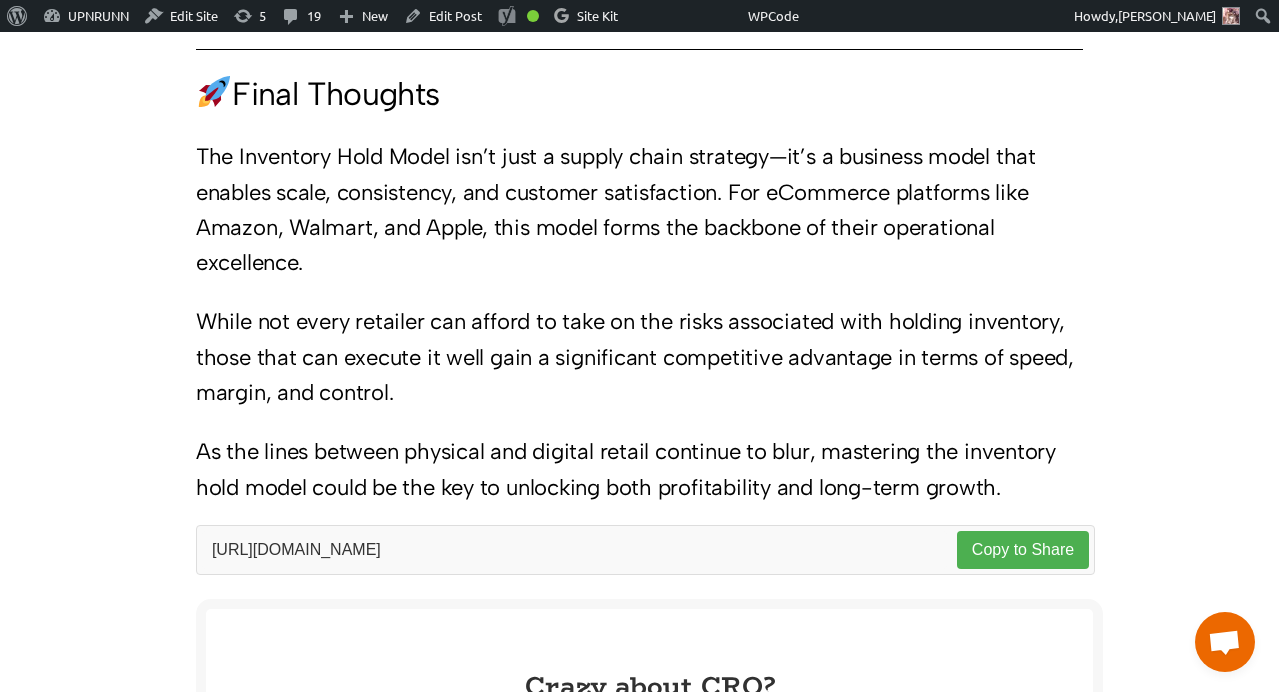 scroll, scrollTop: 5572, scrollLeft: 0, axis: vertical 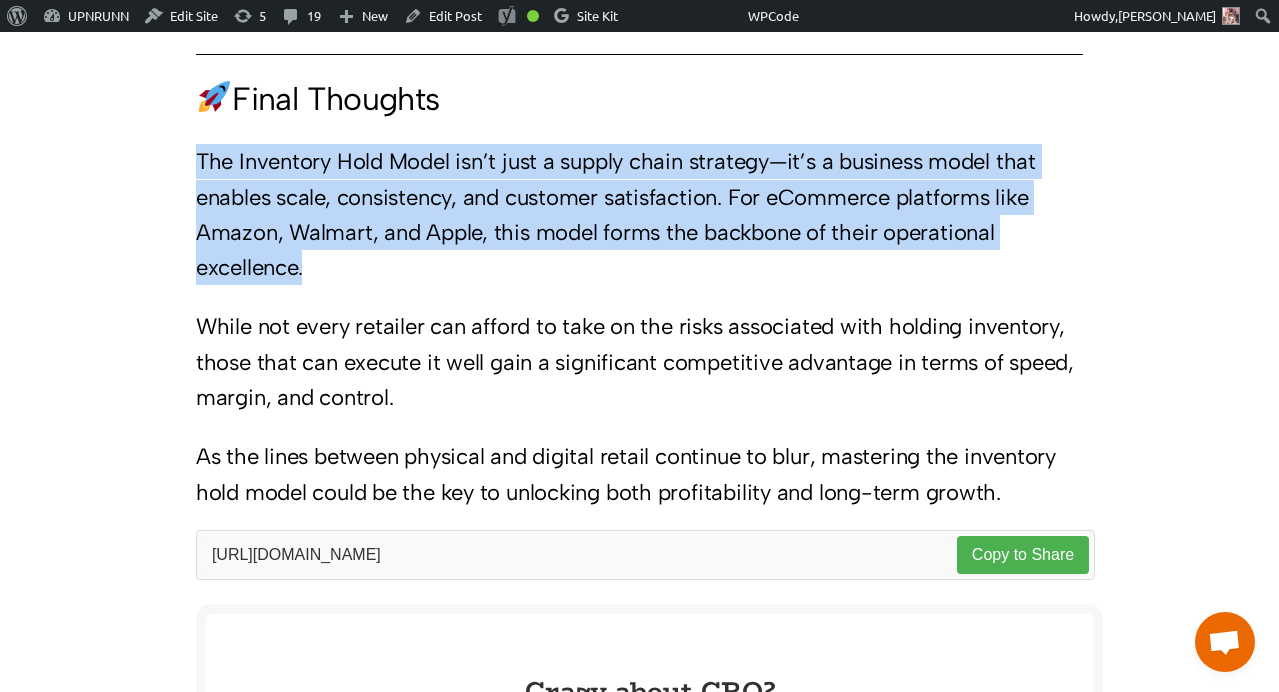drag, startPoint x: 198, startPoint y: 196, endPoint x: 807, endPoint y: 298, distance: 617.4828 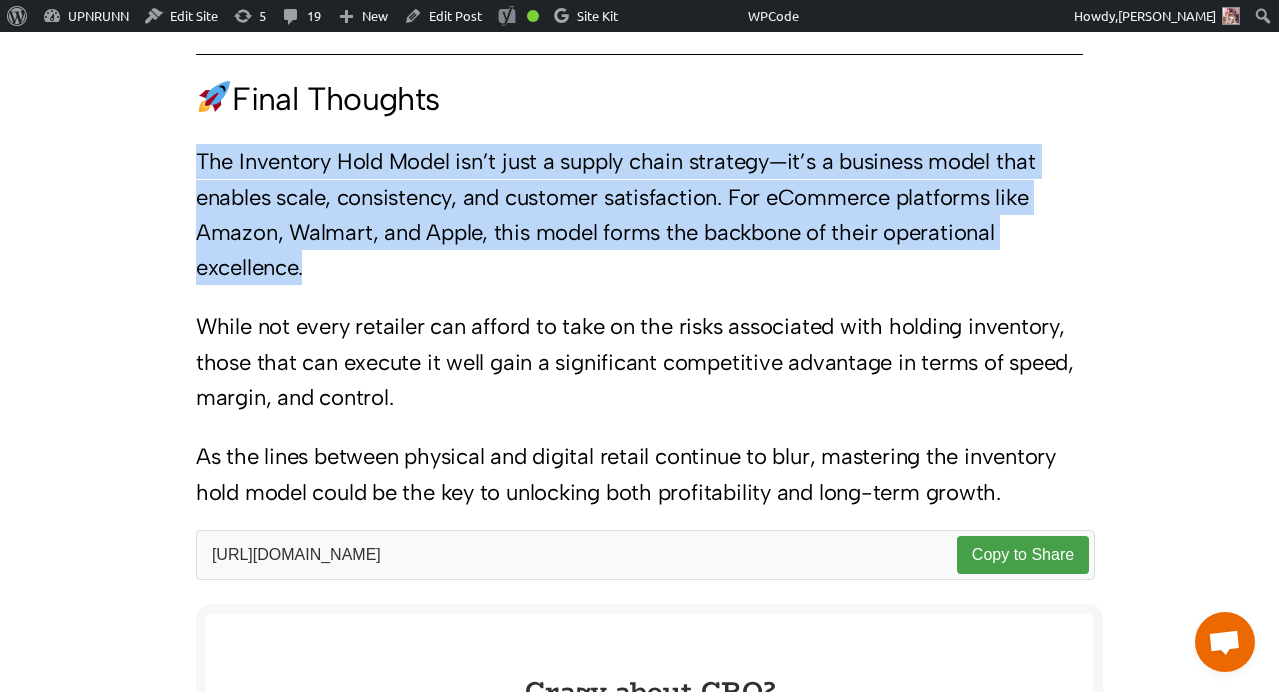 click on "Copy to Share" at bounding box center [1023, 555] 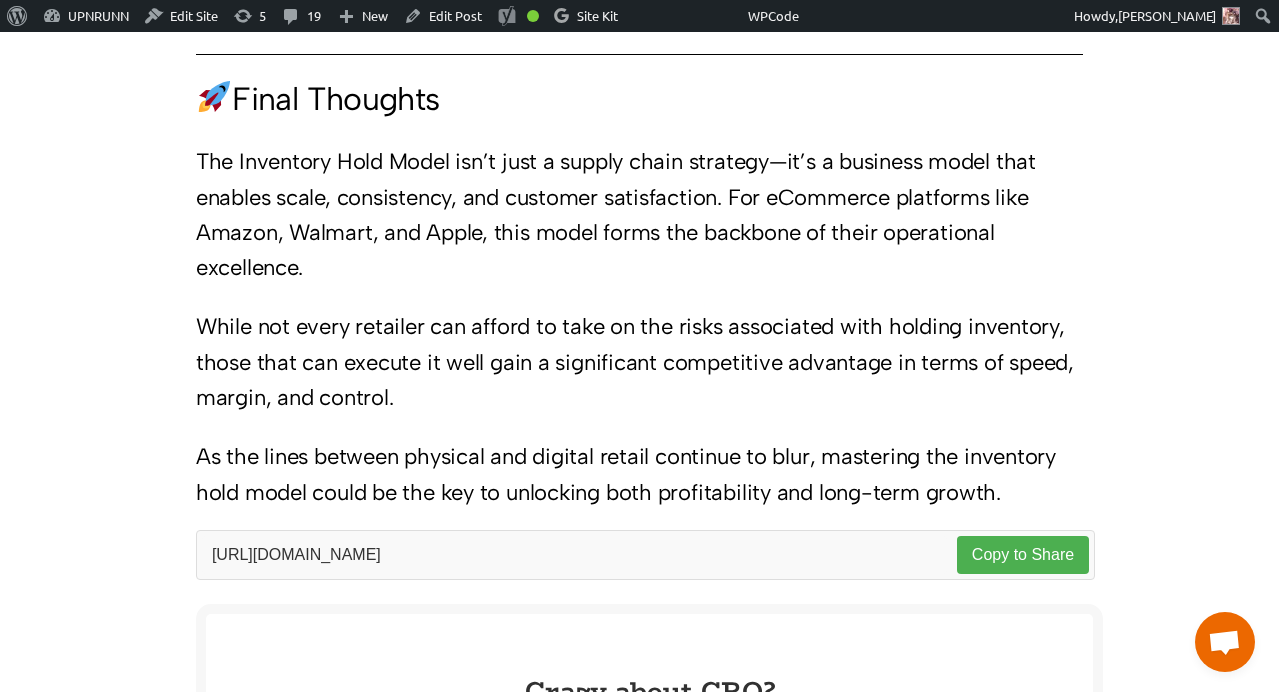 click on "The Inventory Hold Model isn’t just a supply chain strategy—it’s a business model that enables scale, consistency, and customer satisfaction. For eCommerce platforms like Amazon, Walmart, and Apple, this model forms the backbone of their operational excellence." at bounding box center (639, 214) 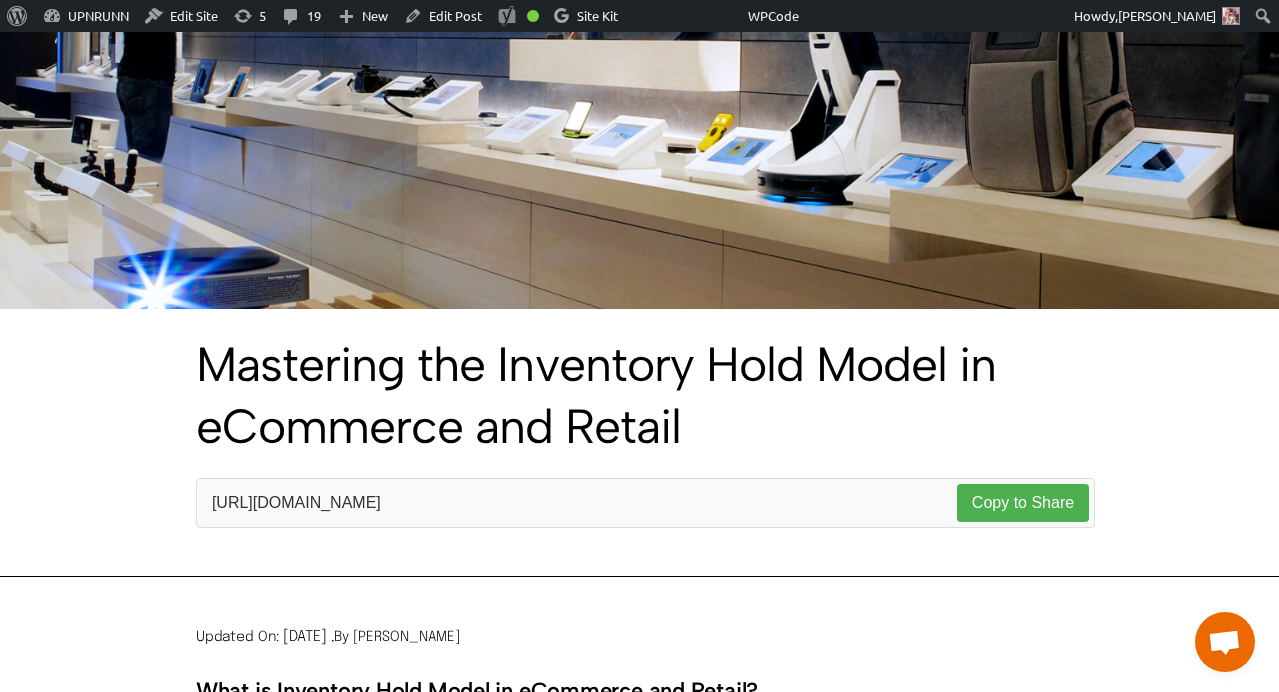 scroll, scrollTop: 408, scrollLeft: 0, axis: vertical 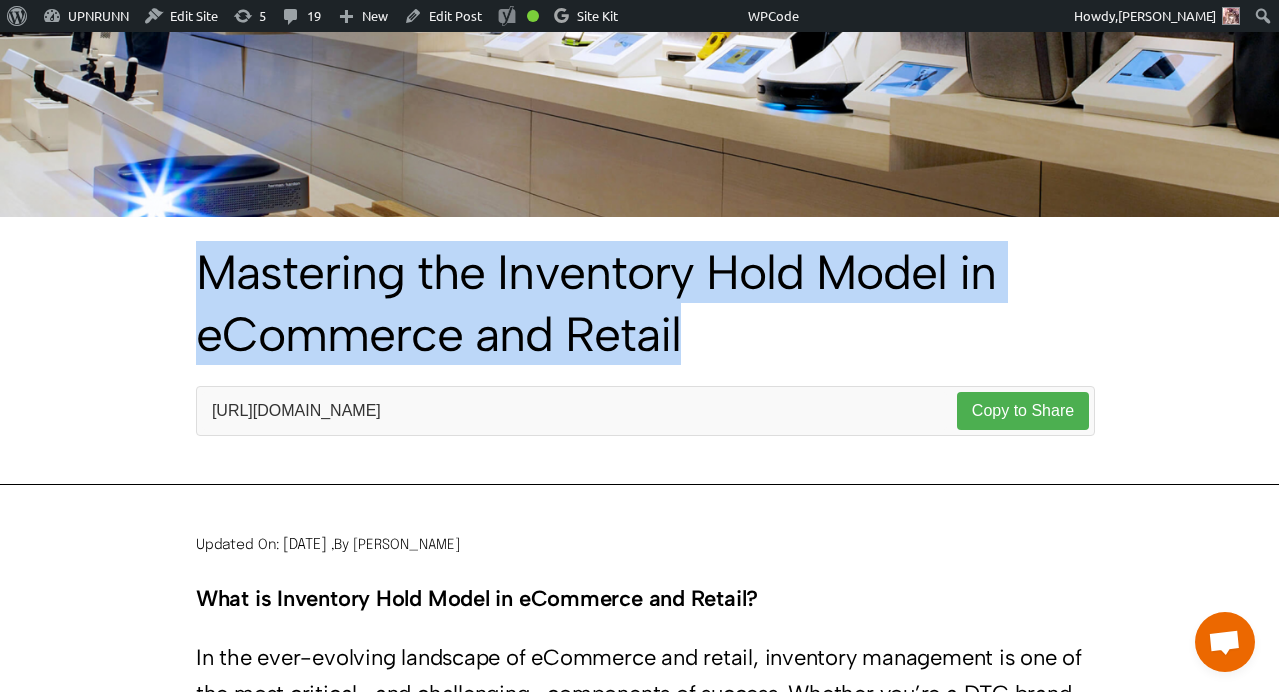 drag, startPoint x: 199, startPoint y: 269, endPoint x: 670, endPoint y: 395, distance: 487.56232 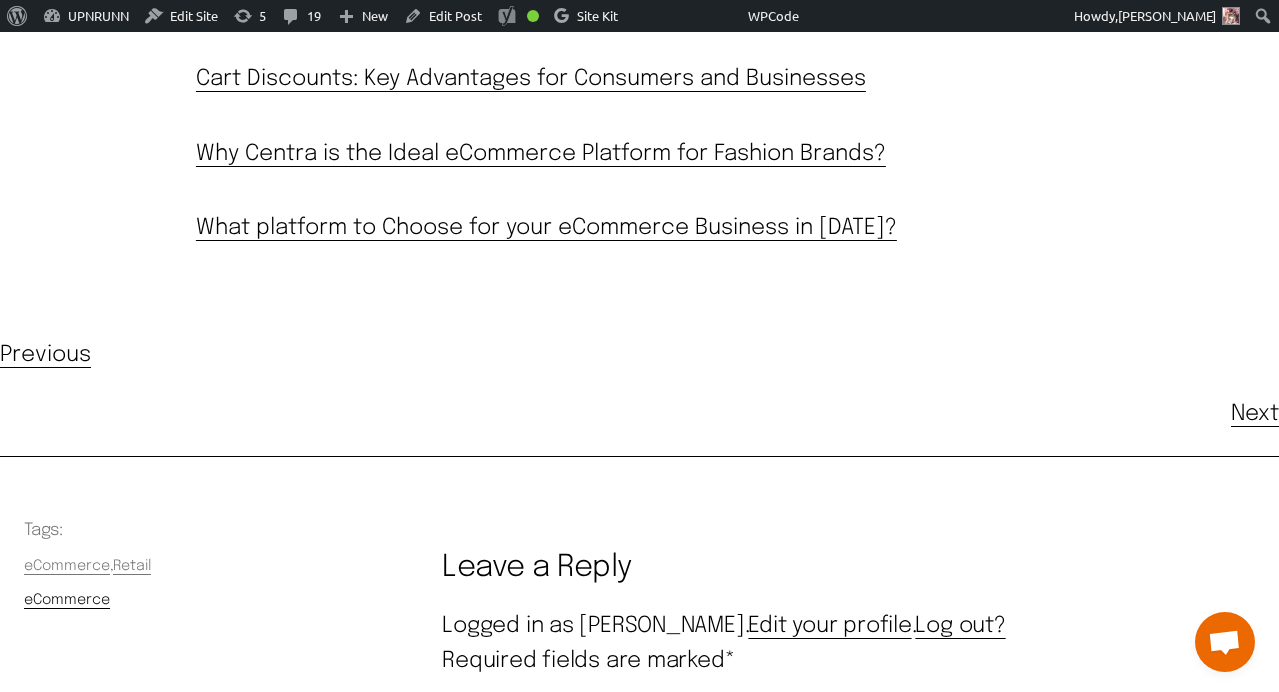 scroll, scrollTop: 7760, scrollLeft: 0, axis: vertical 